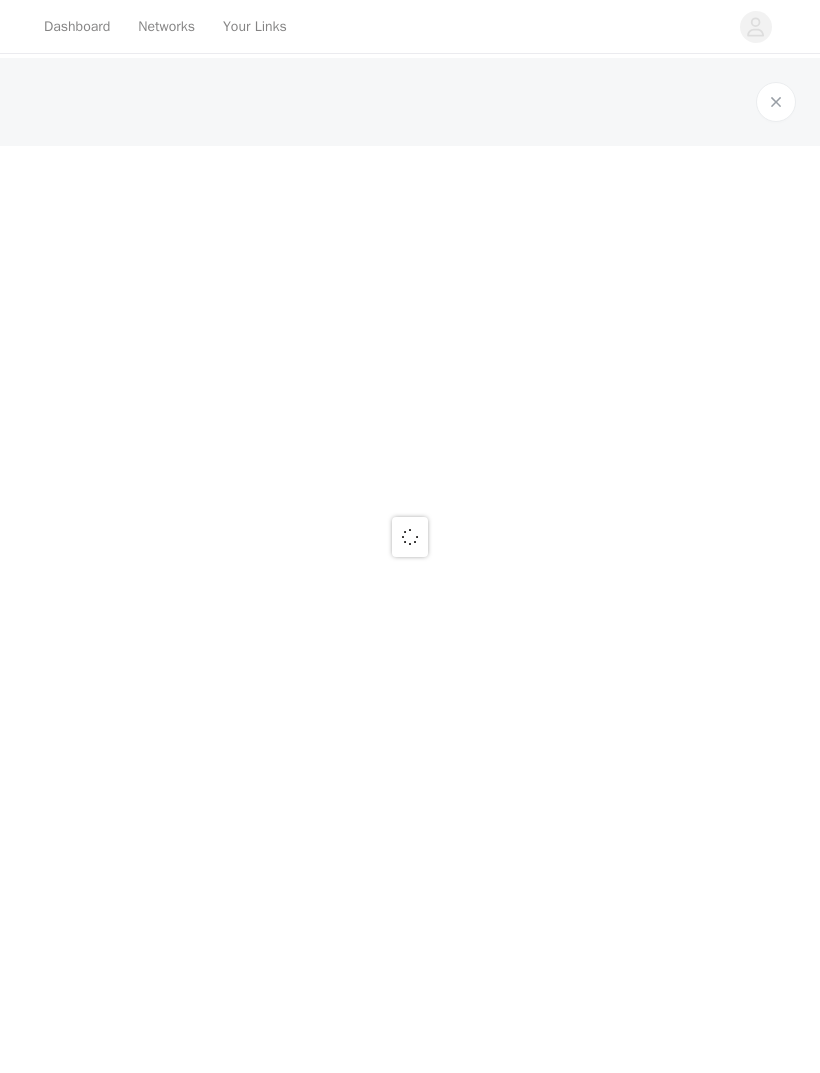 scroll, scrollTop: 0, scrollLeft: 0, axis: both 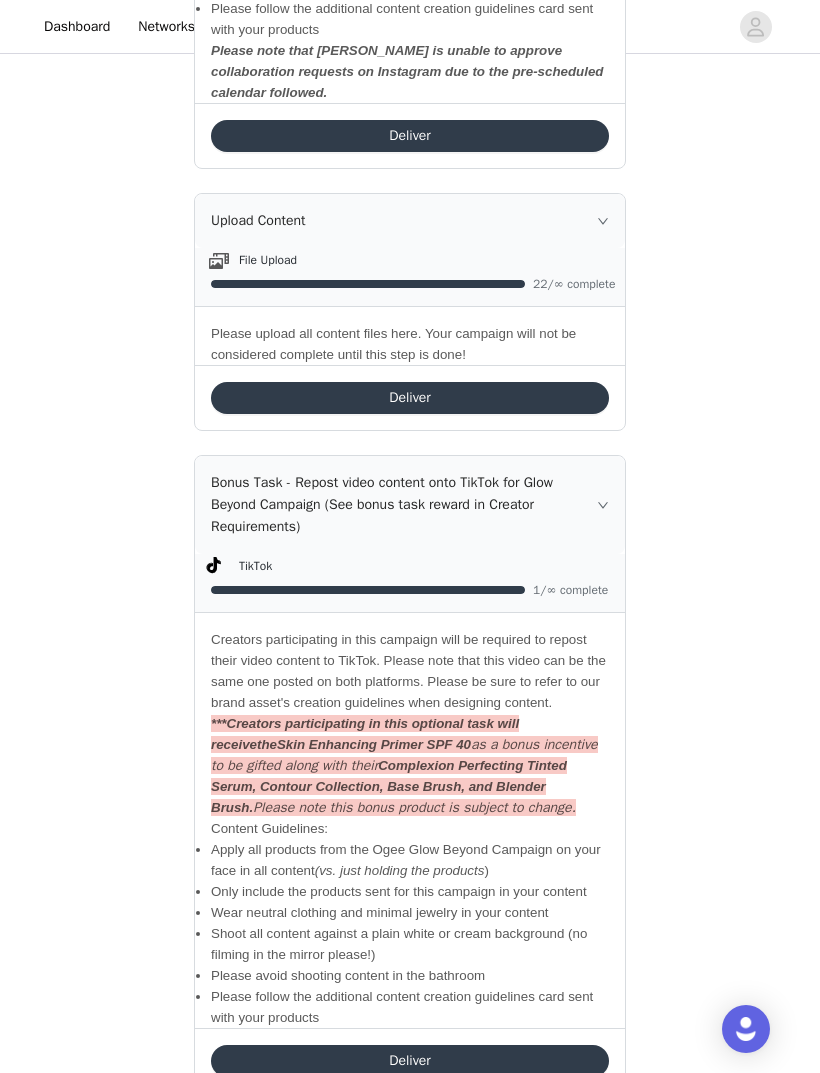 click on "Deliver" at bounding box center [410, 1061] 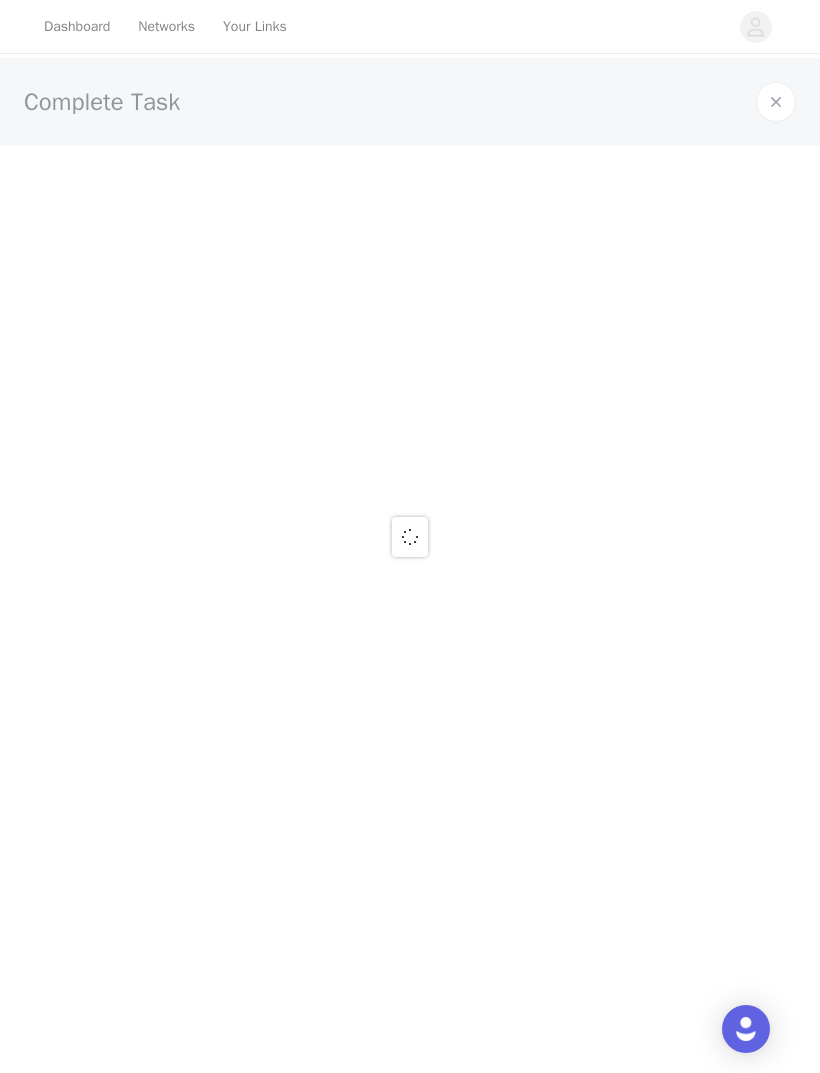scroll, scrollTop: 0, scrollLeft: 0, axis: both 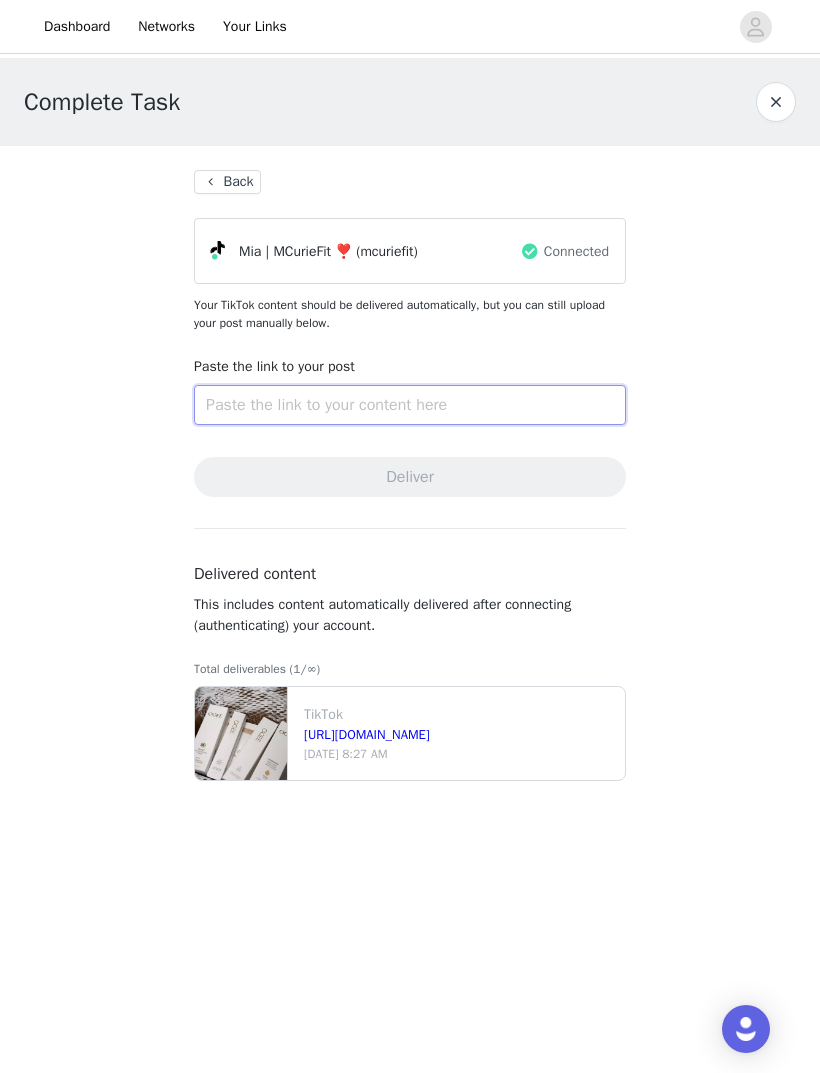 click at bounding box center (410, 405) 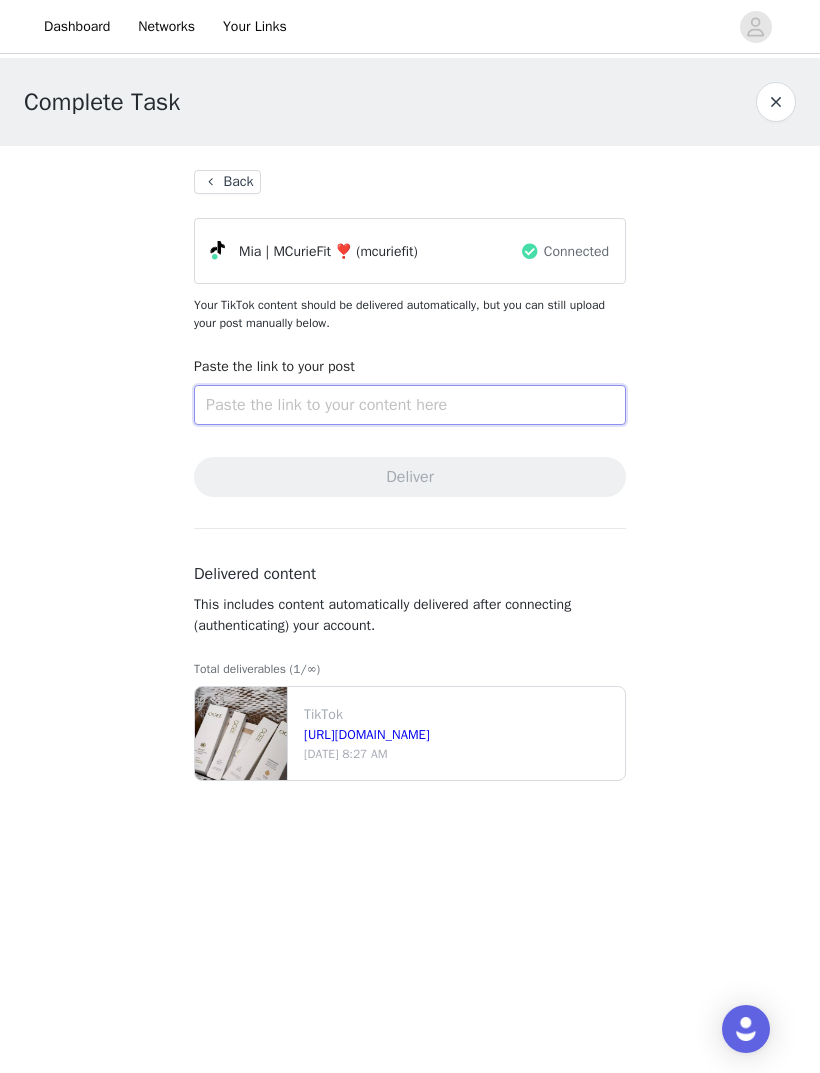 click at bounding box center [410, 405] 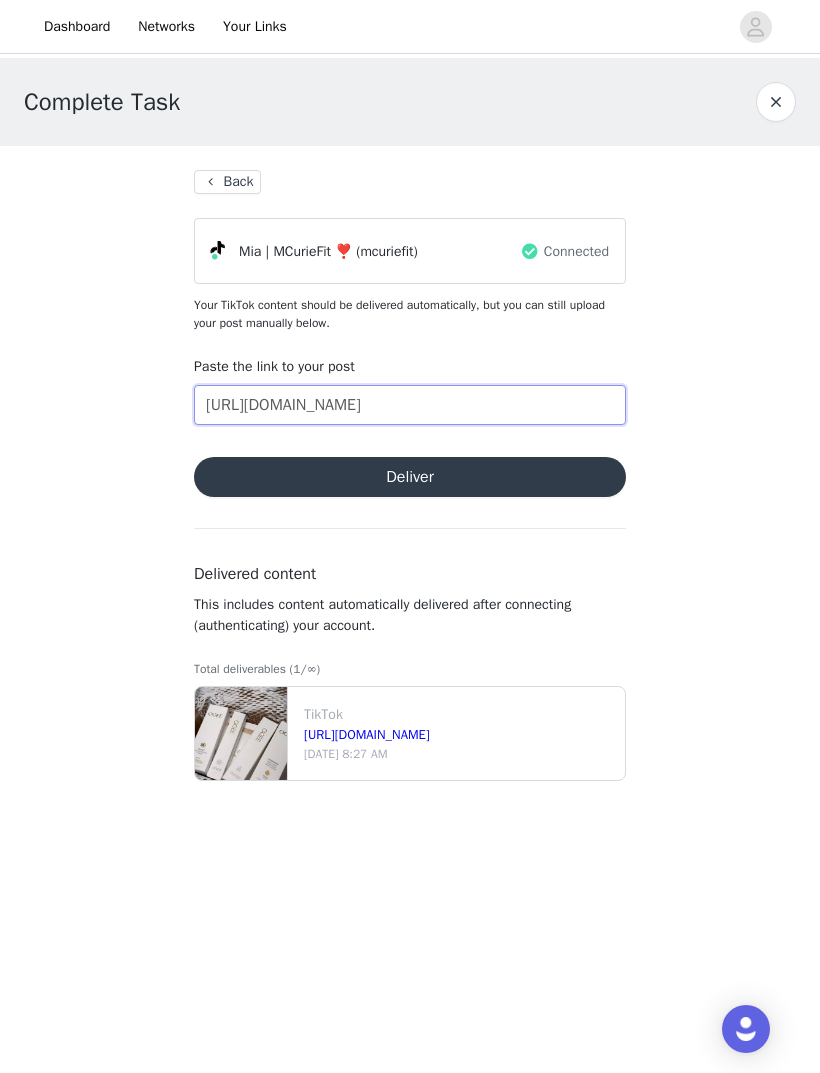 type on "[URL][DOMAIN_NAME]" 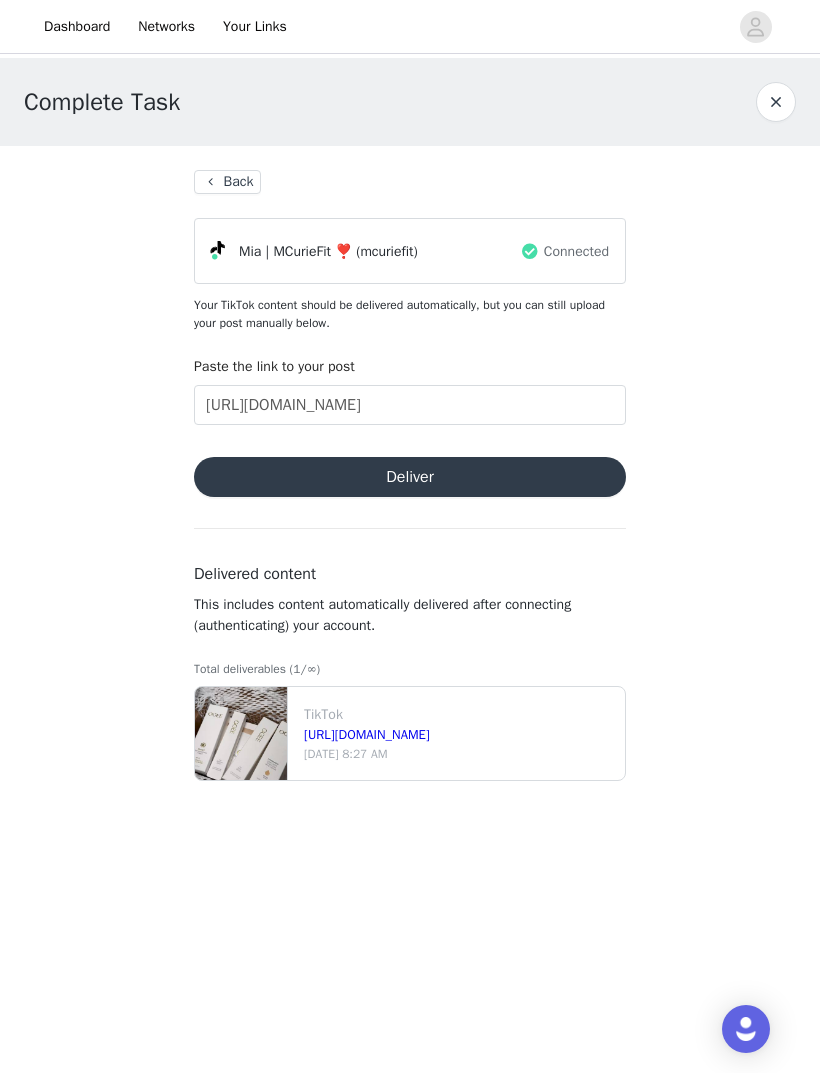 click on "Deliver" at bounding box center [410, 477] 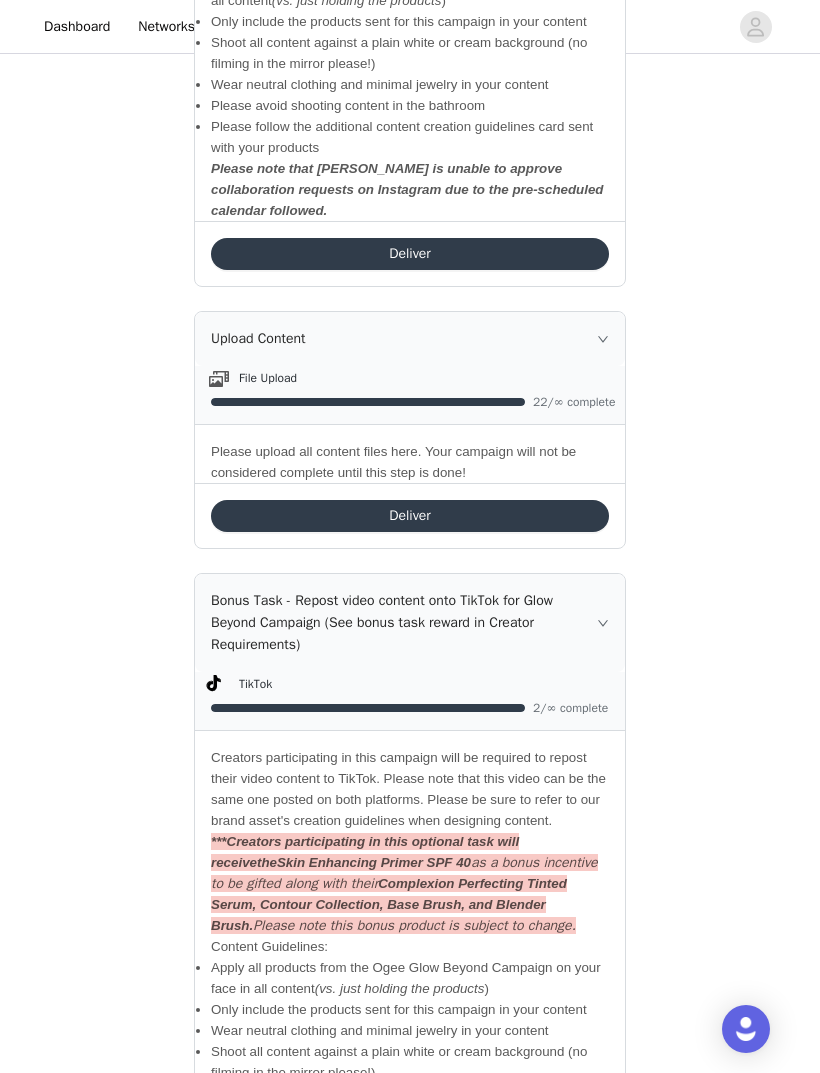 scroll, scrollTop: 953, scrollLeft: 0, axis: vertical 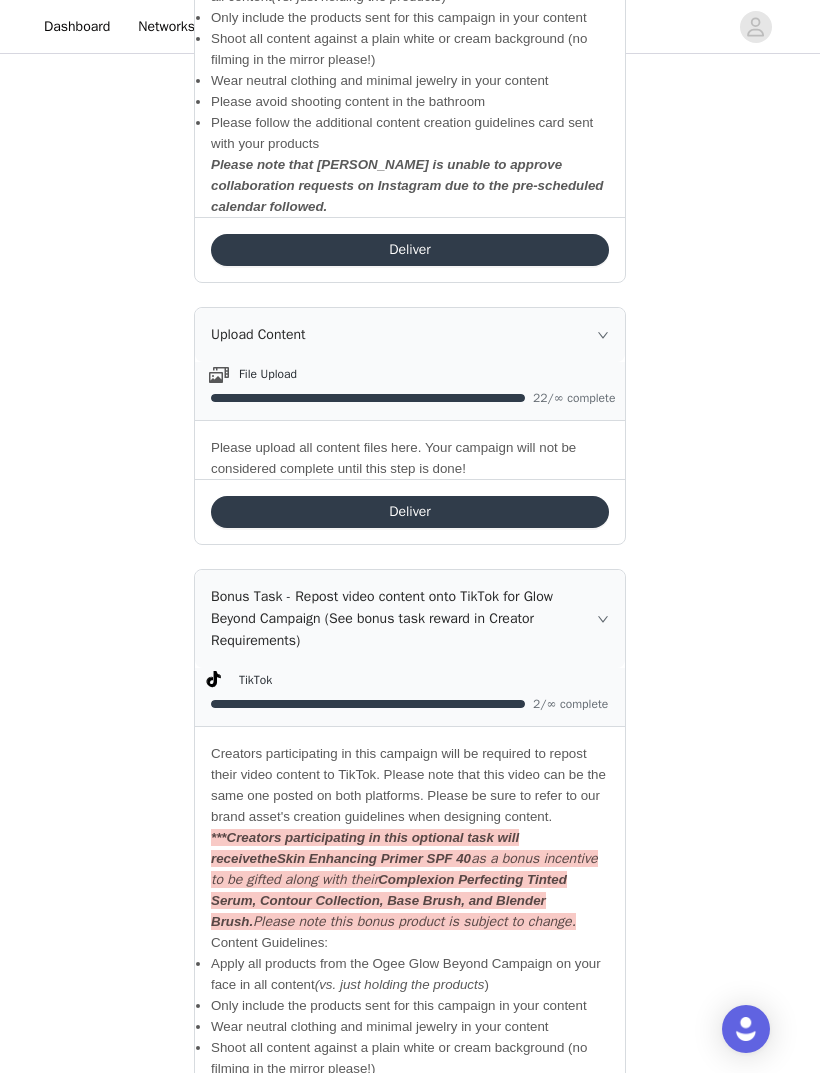 click 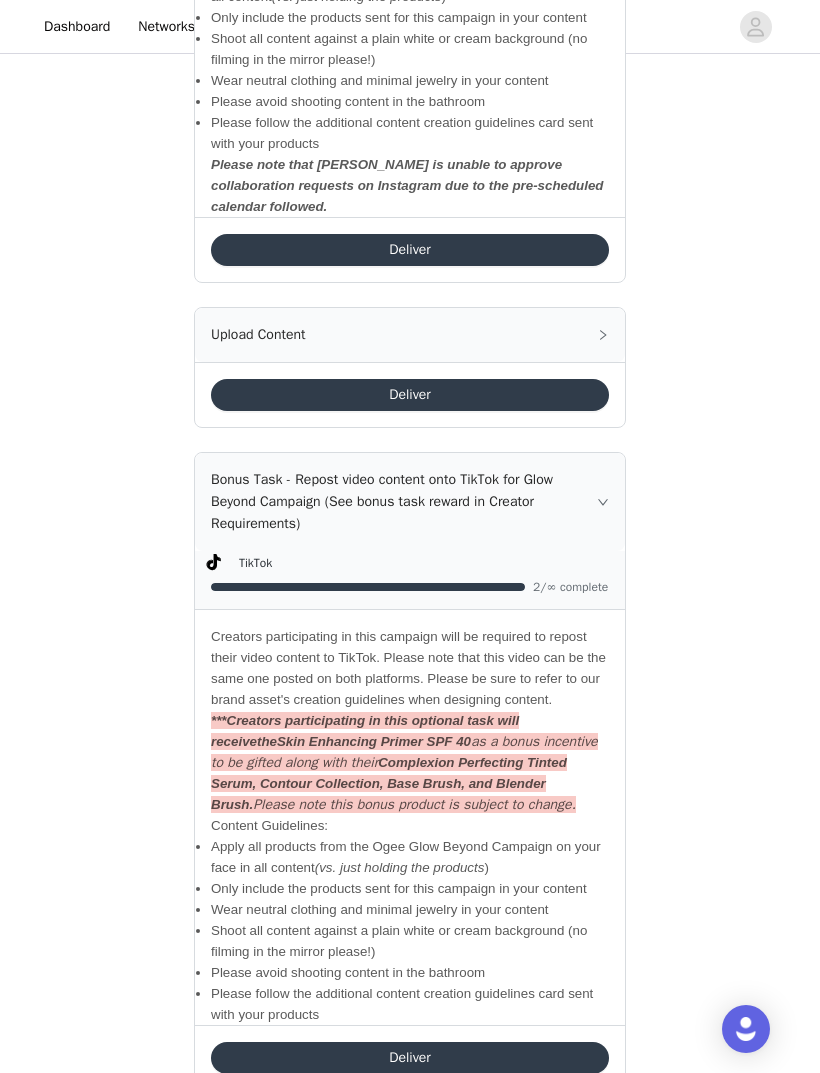 scroll, scrollTop: 950, scrollLeft: 0, axis: vertical 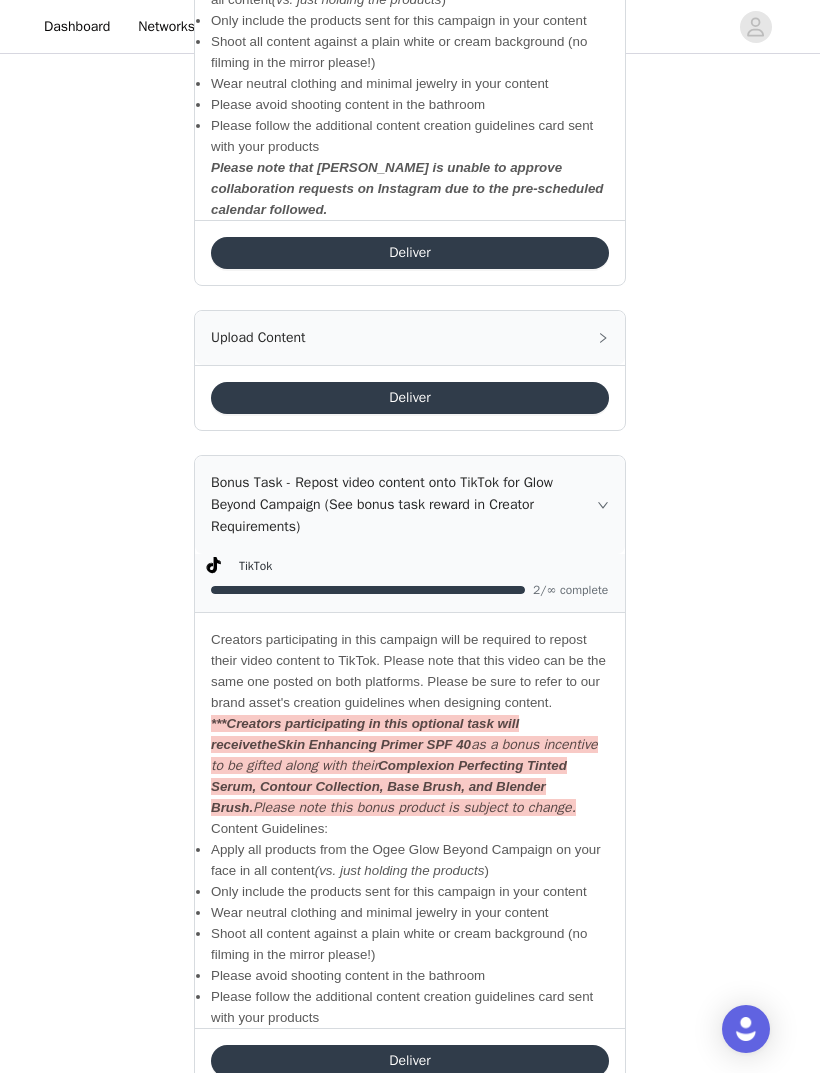 click on "Upload Content" at bounding box center [410, 338] 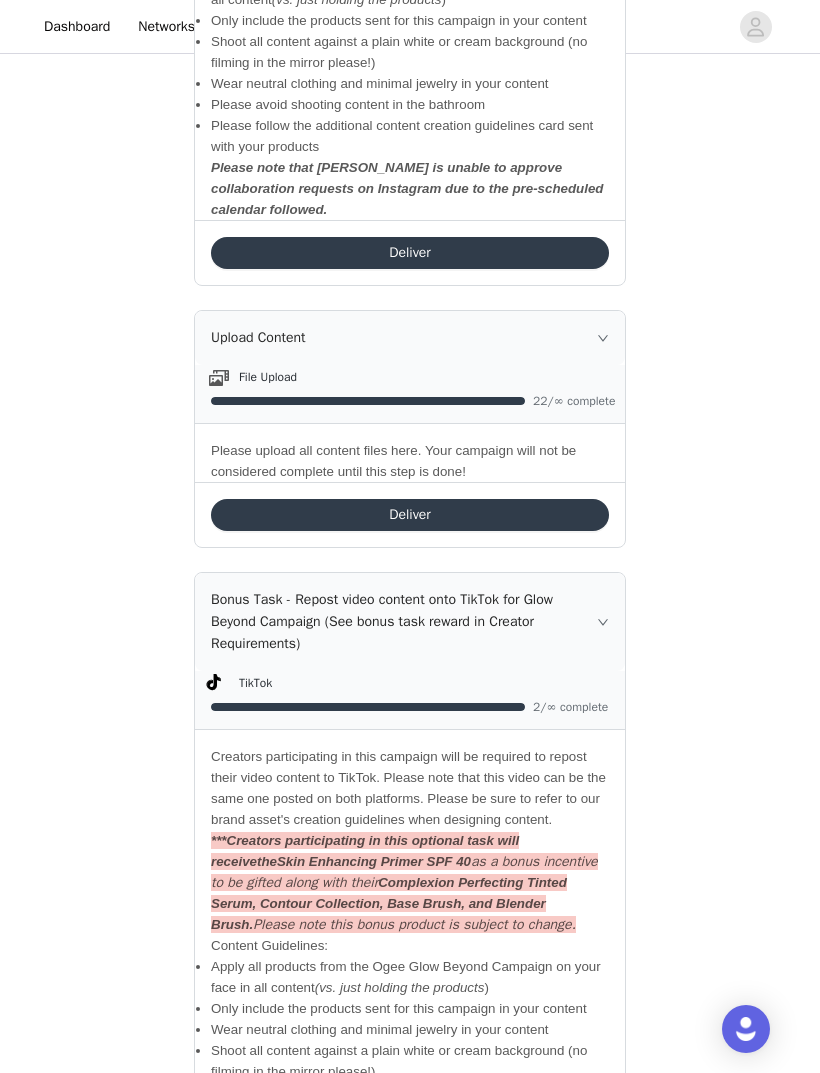 click on "Deliver" at bounding box center [410, 515] 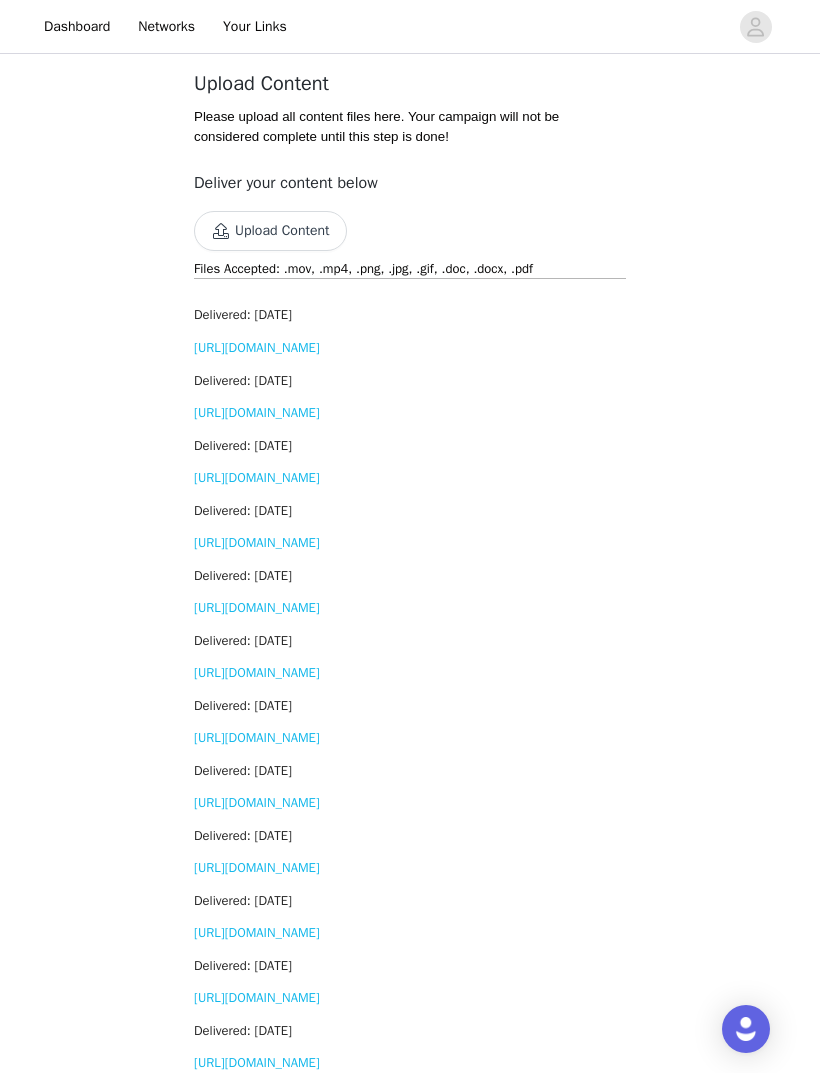 scroll, scrollTop: 0, scrollLeft: 0, axis: both 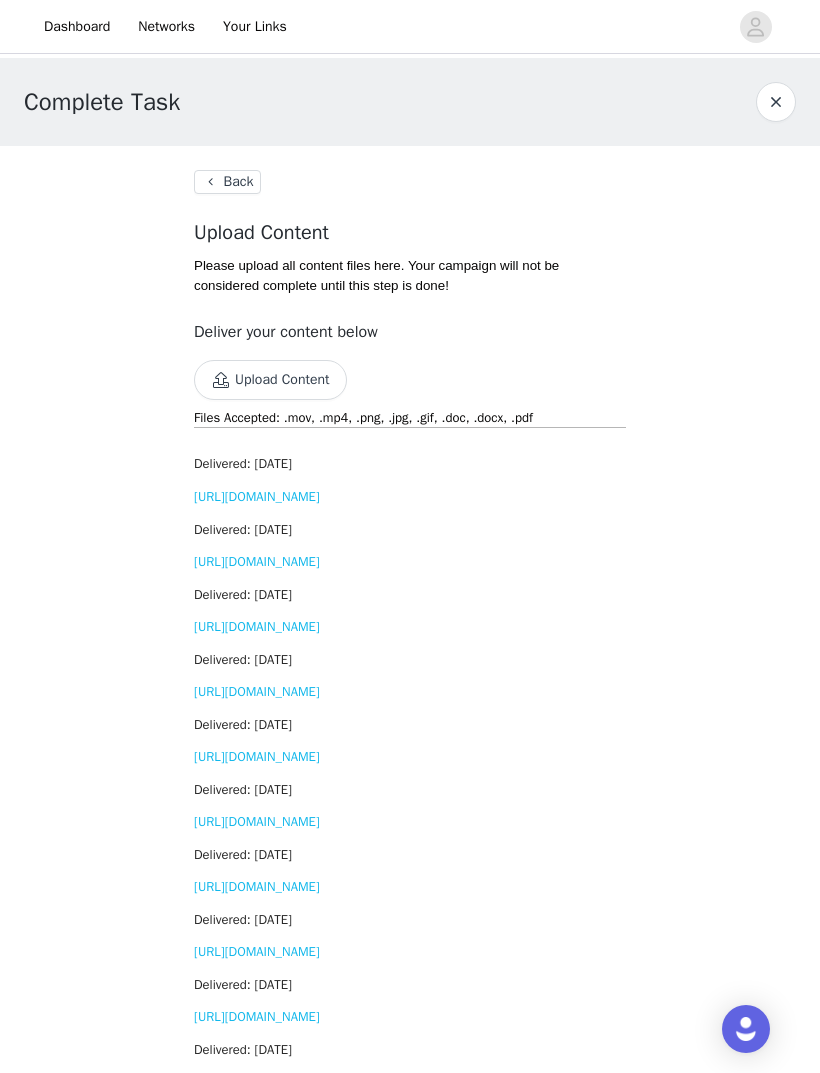 click at bounding box center [776, 102] 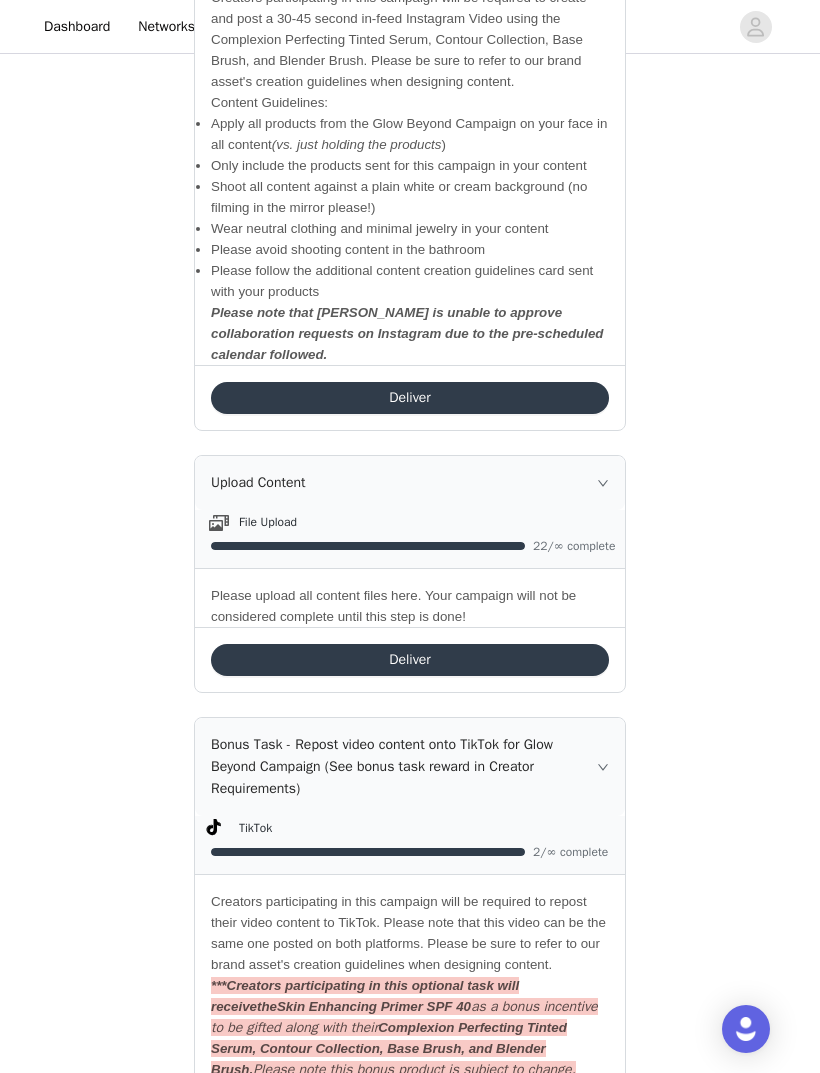 scroll, scrollTop: 822, scrollLeft: 0, axis: vertical 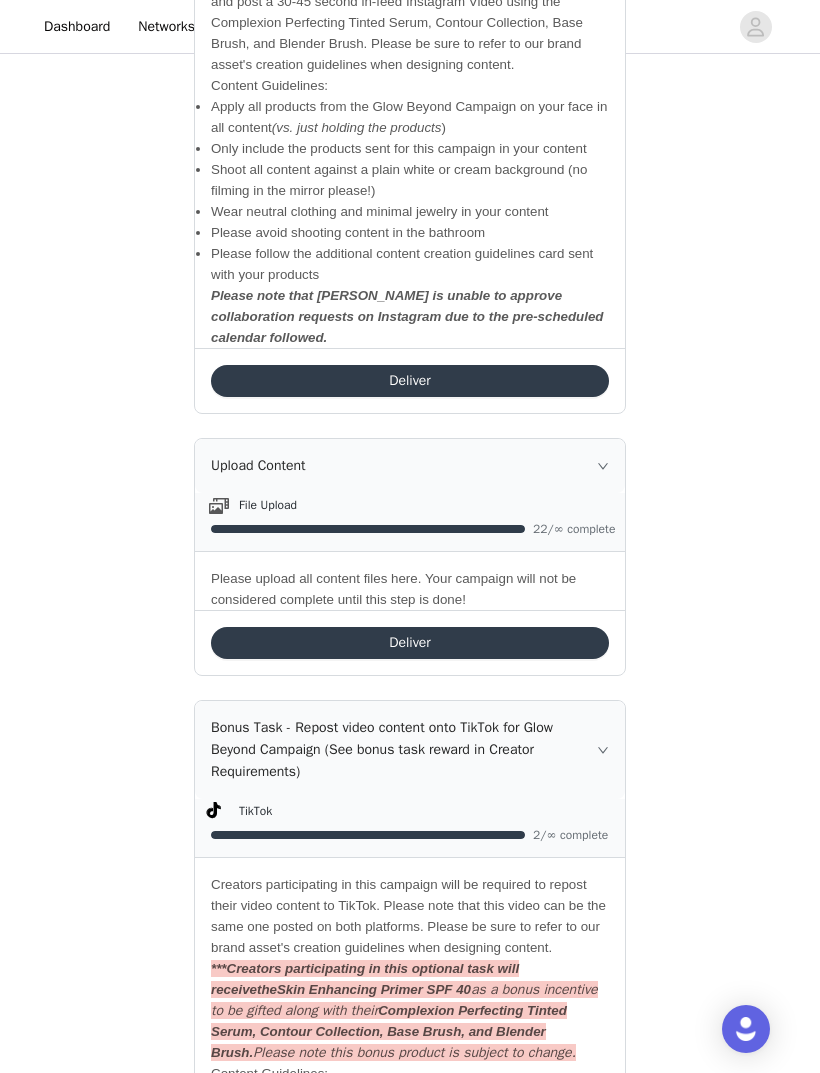 click on "Deliver" at bounding box center [410, 643] 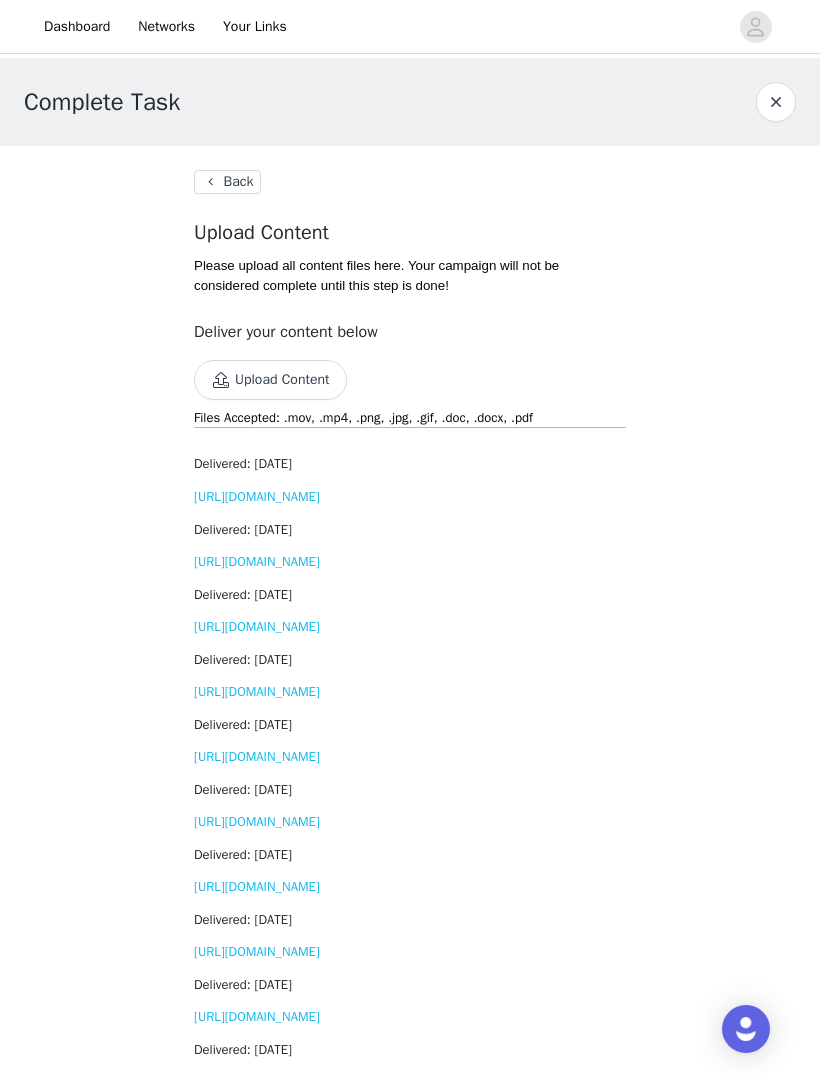 click on "Upload Content" at bounding box center (270, 380) 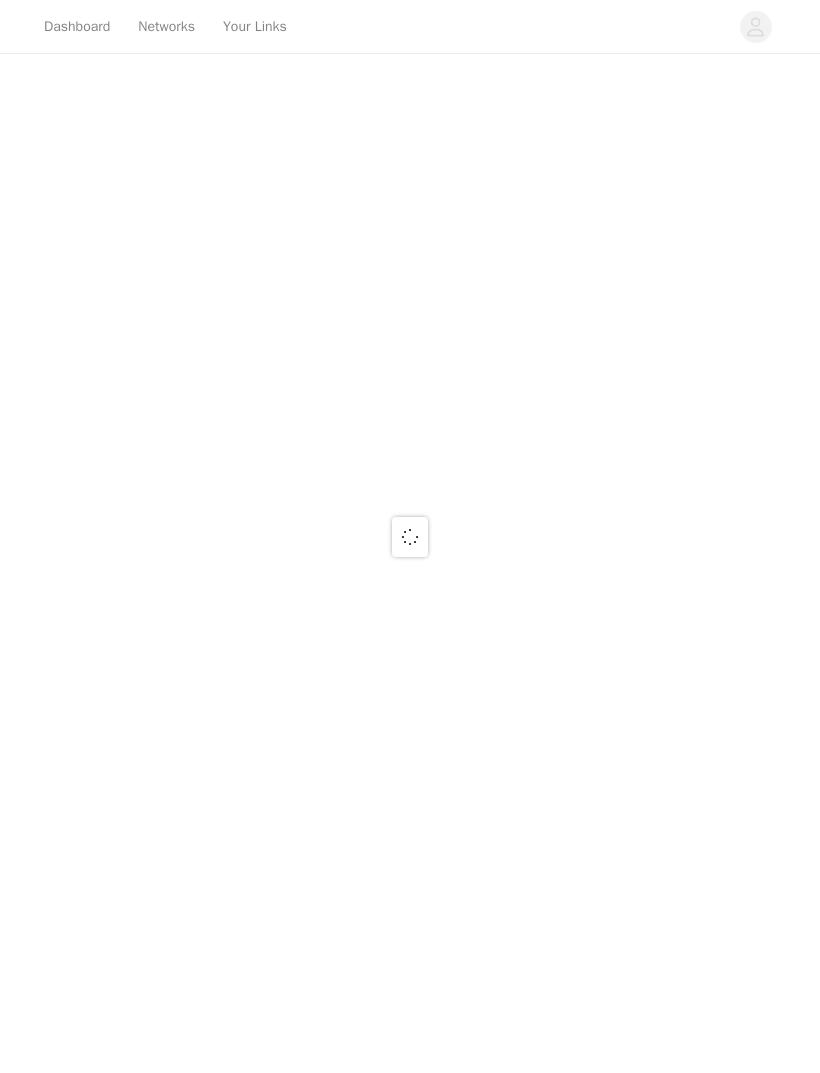 scroll, scrollTop: 0, scrollLeft: 0, axis: both 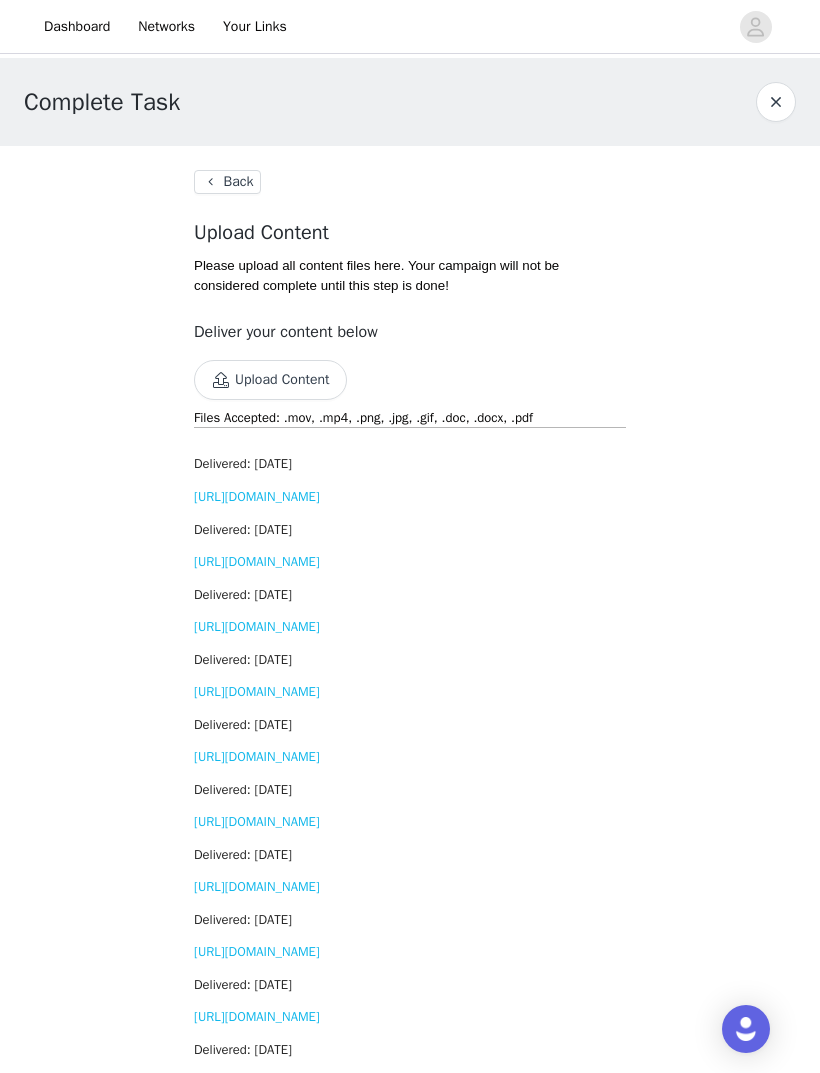click at bounding box center (776, 102) 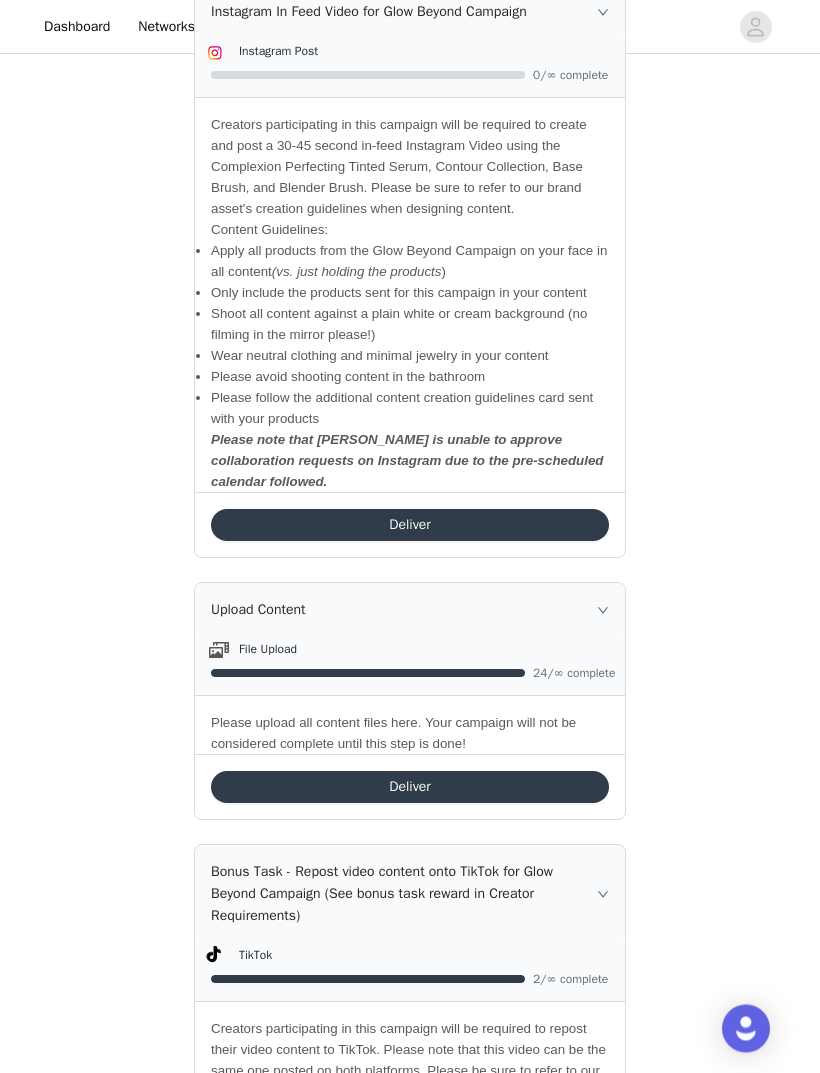 scroll, scrollTop: 668, scrollLeft: 0, axis: vertical 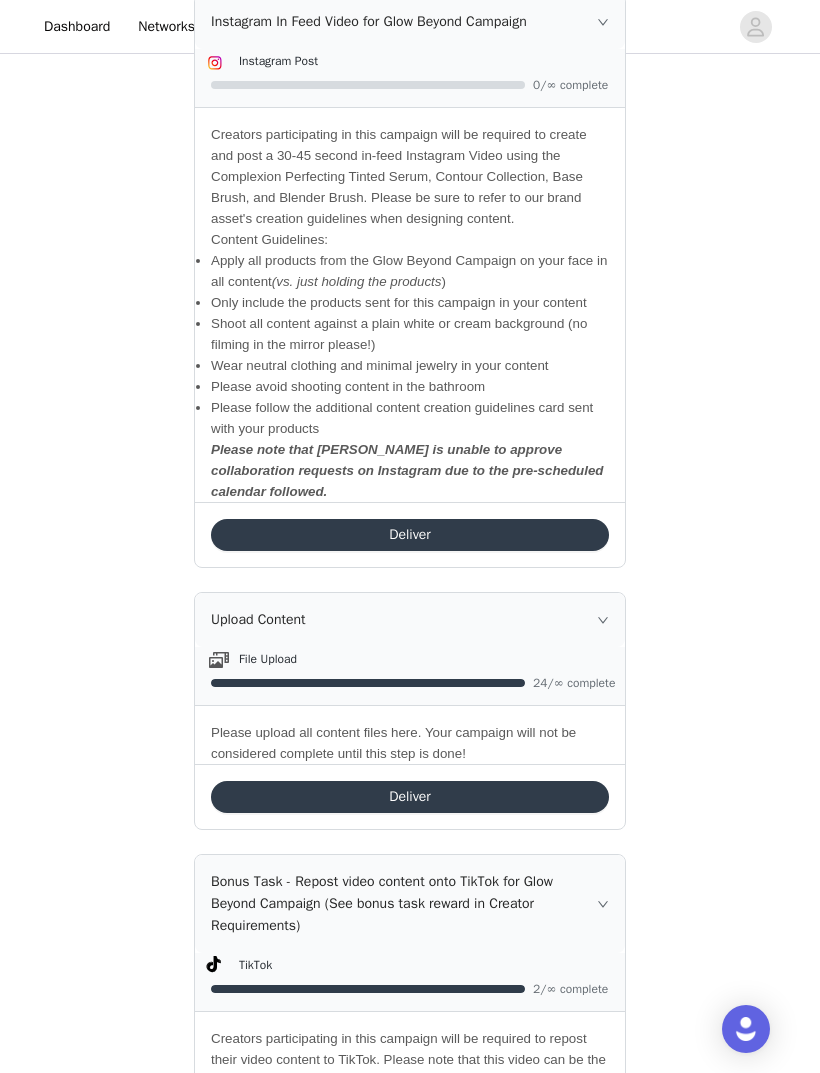click on "Deliver" at bounding box center [410, 535] 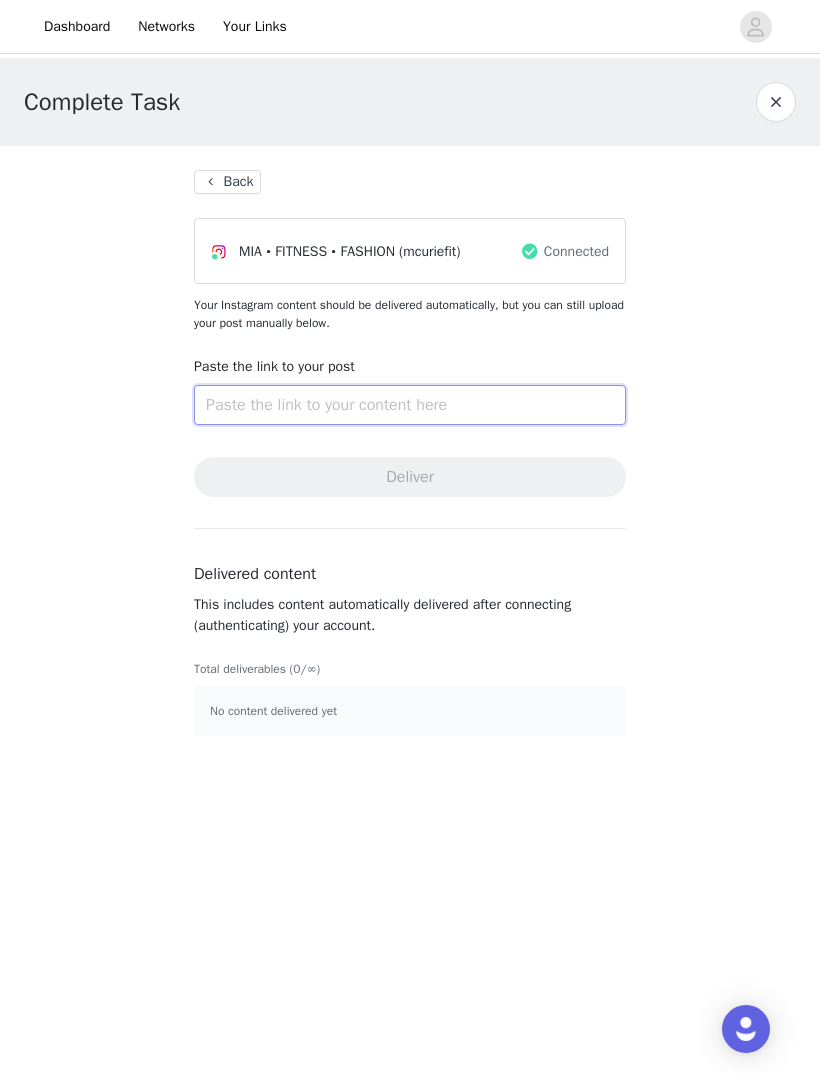 click at bounding box center [410, 405] 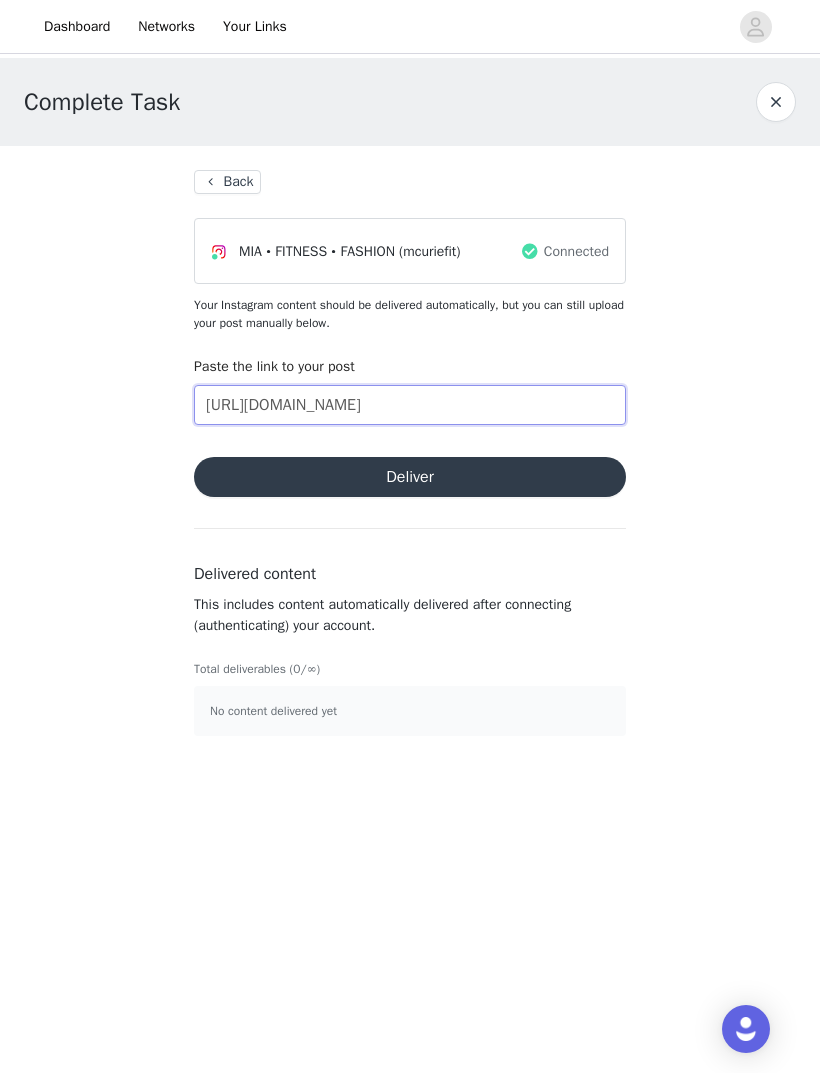 type on "https://youtu.be/_Ibil7xdkes?si=xKZHAZ-THCmRSmAR" 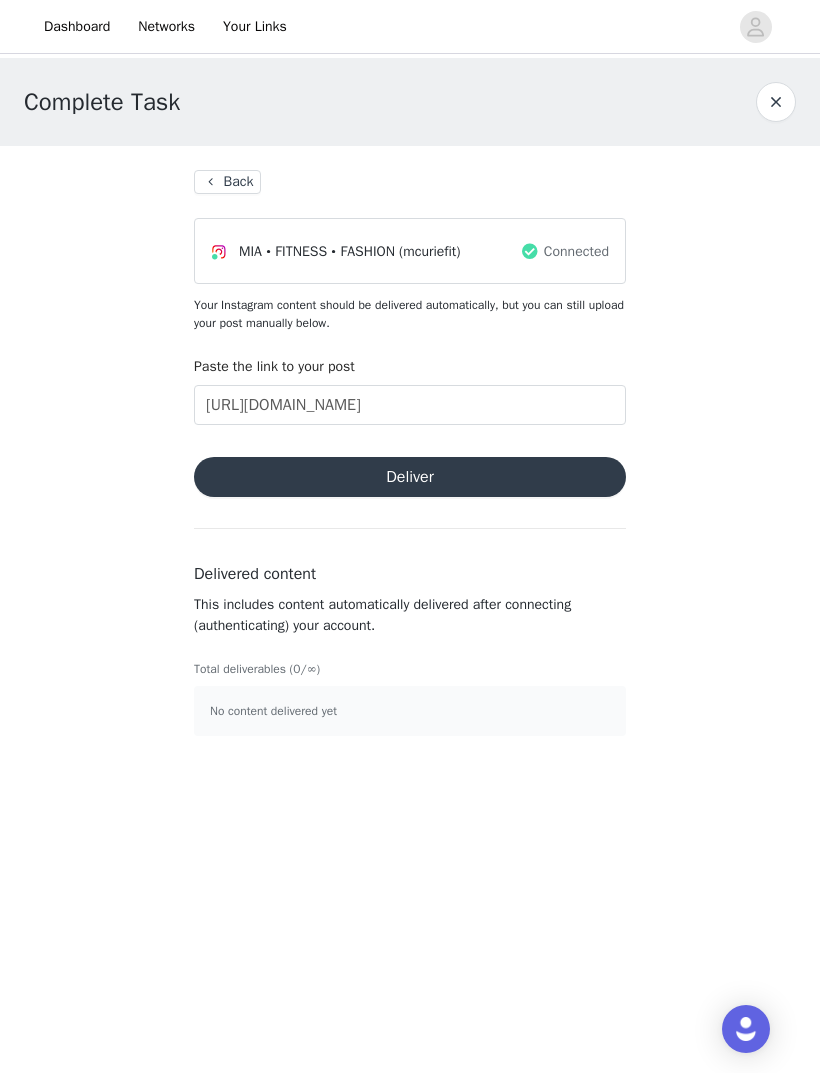 click on "Deliver" at bounding box center [410, 477] 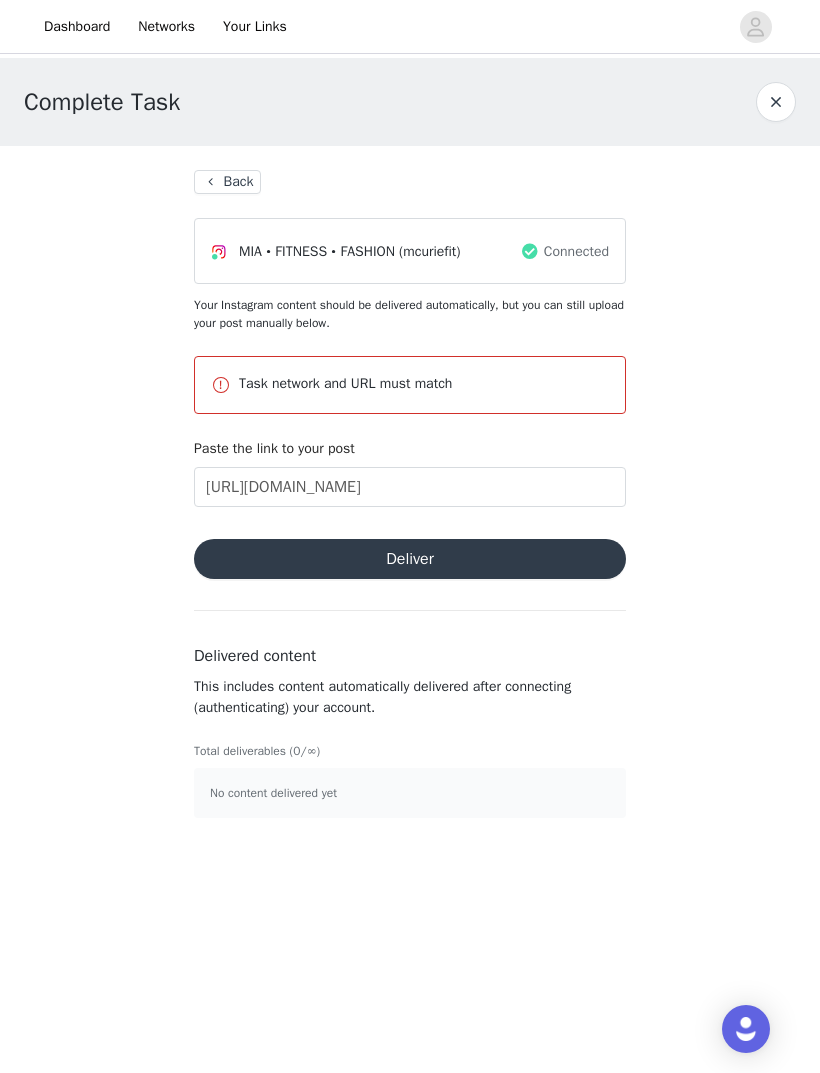 click at bounding box center [776, 102] 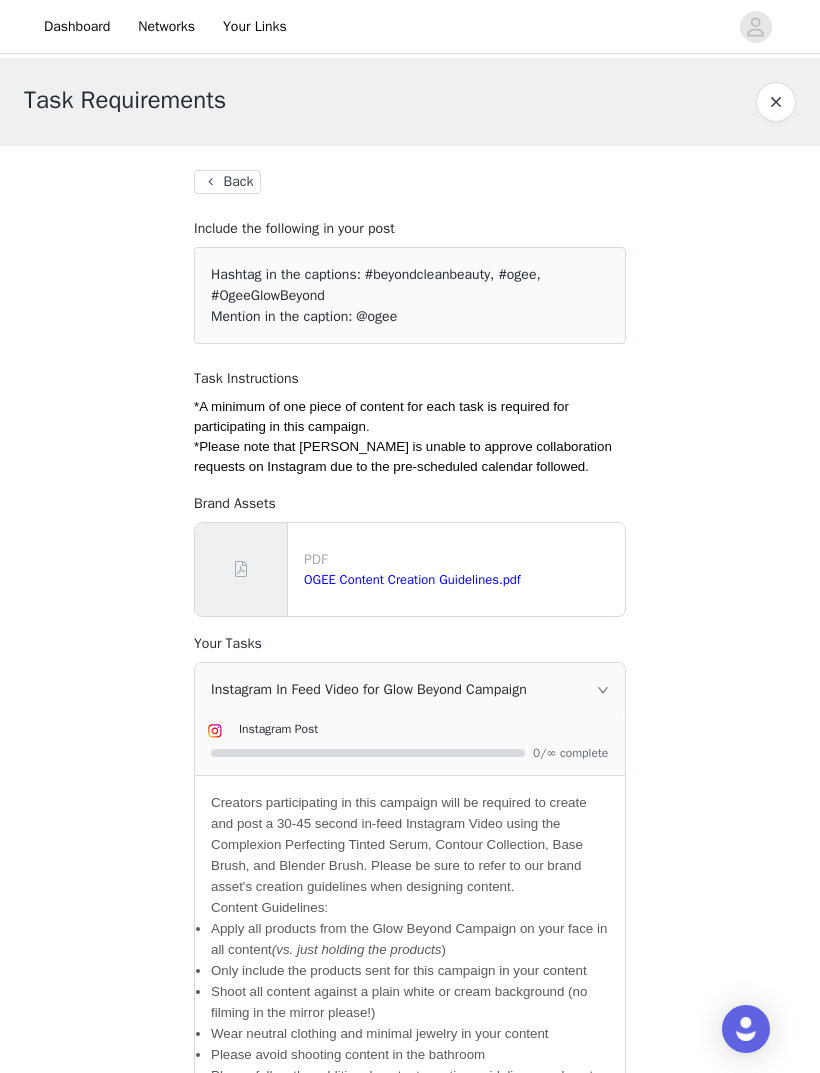 click at bounding box center (776, 102) 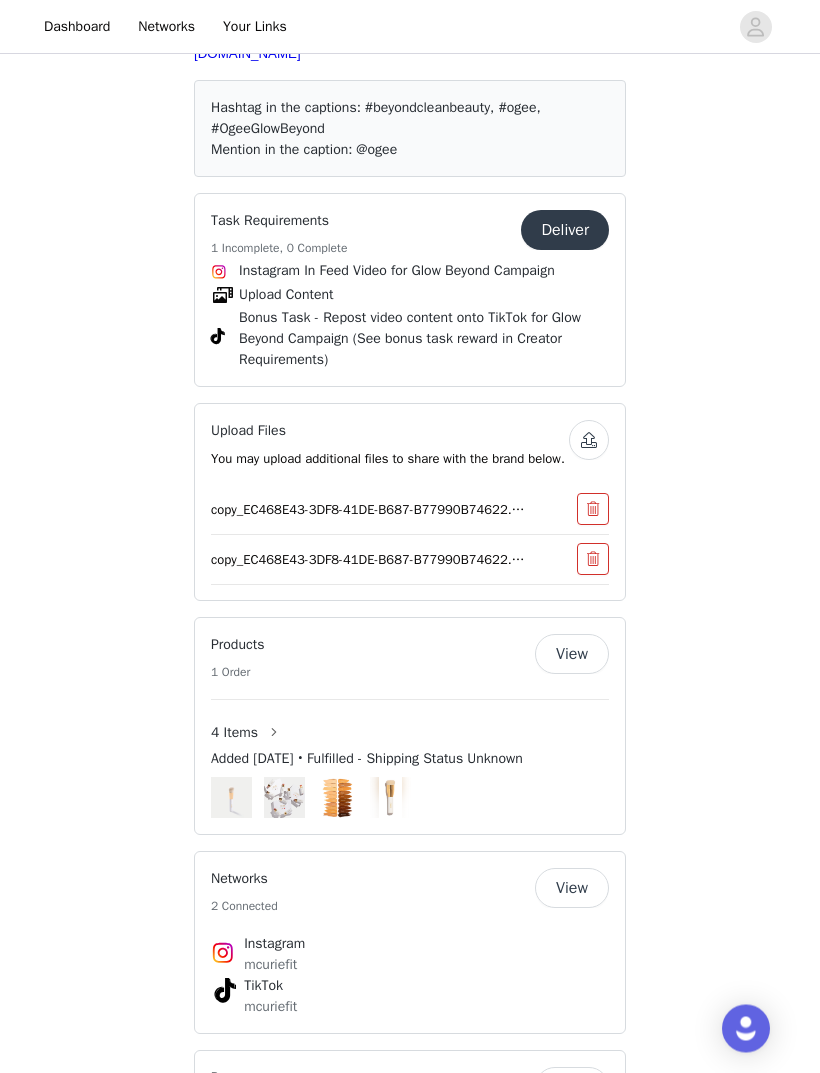 scroll, scrollTop: 765, scrollLeft: 0, axis: vertical 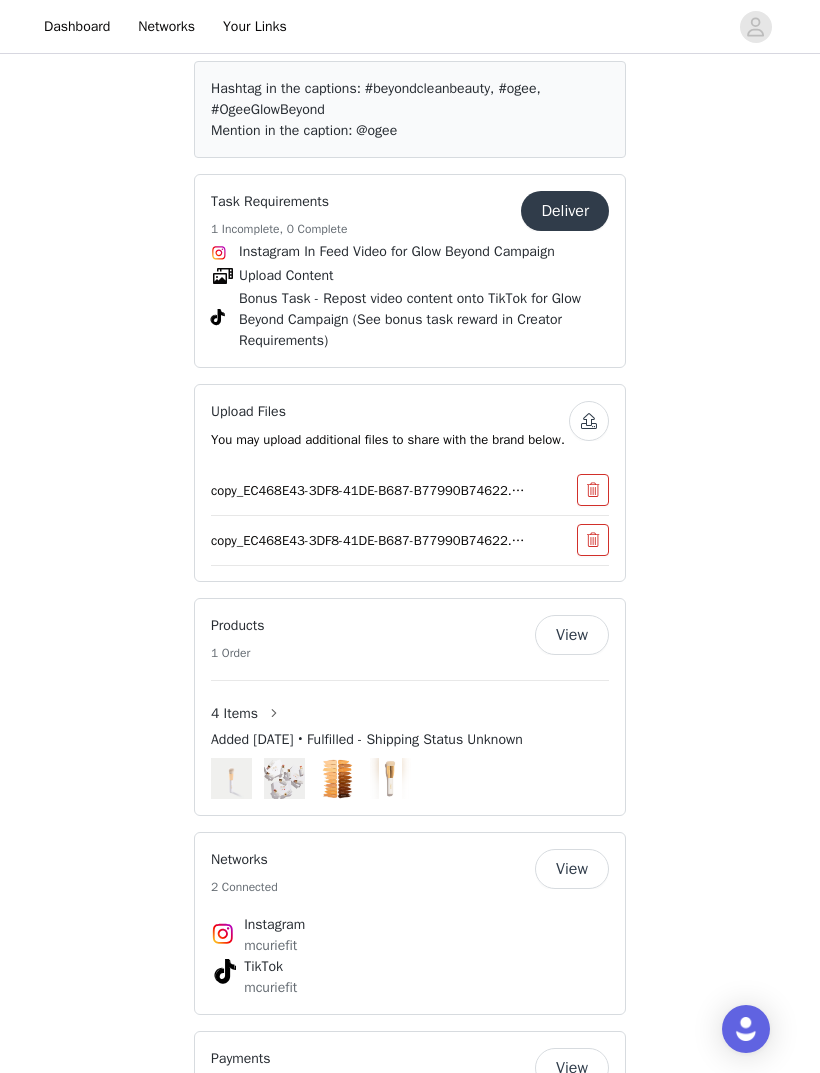 click on "View" at bounding box center (572, 869) 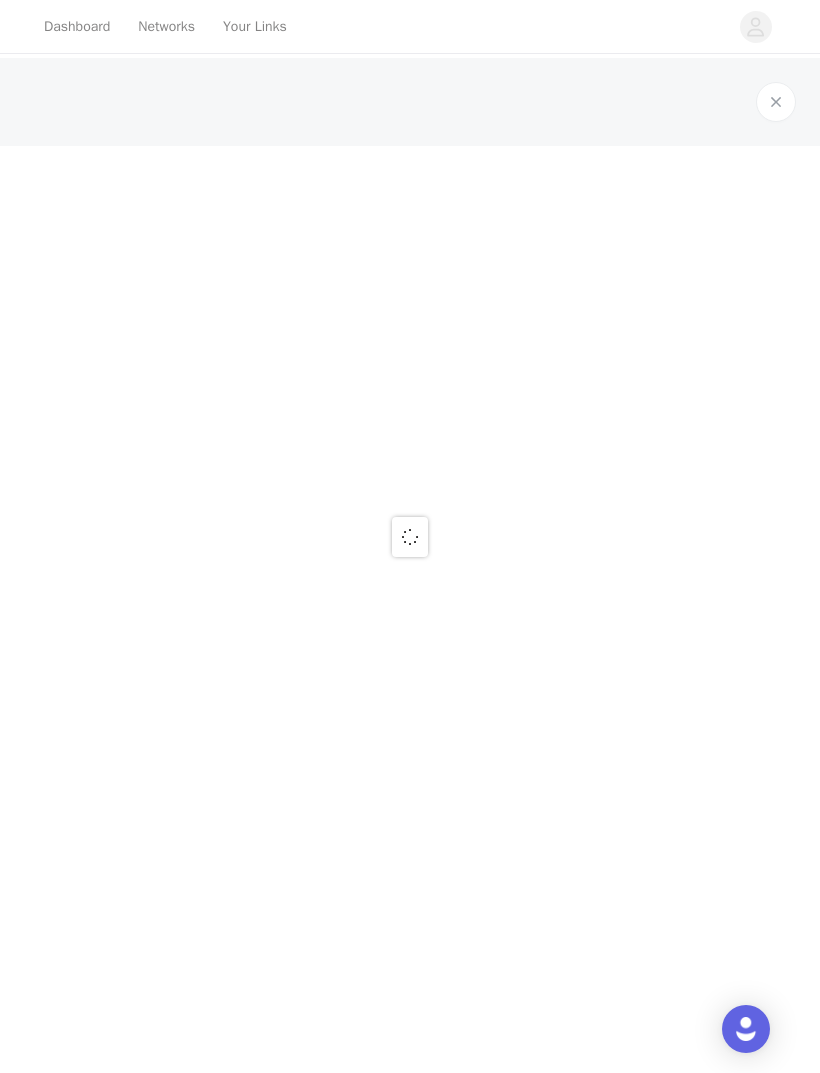 scroll, scrollTop: 0, scrollLeft: 0, axis: both 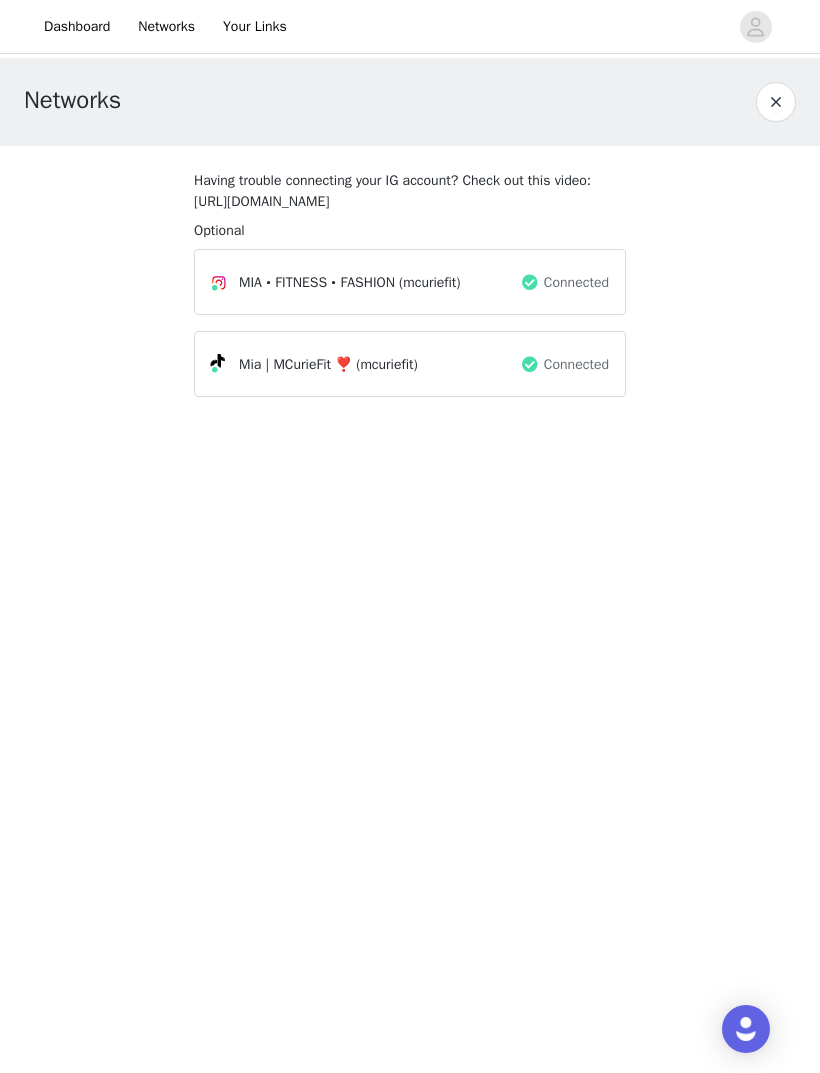 click at bounding box center (776, 102) 